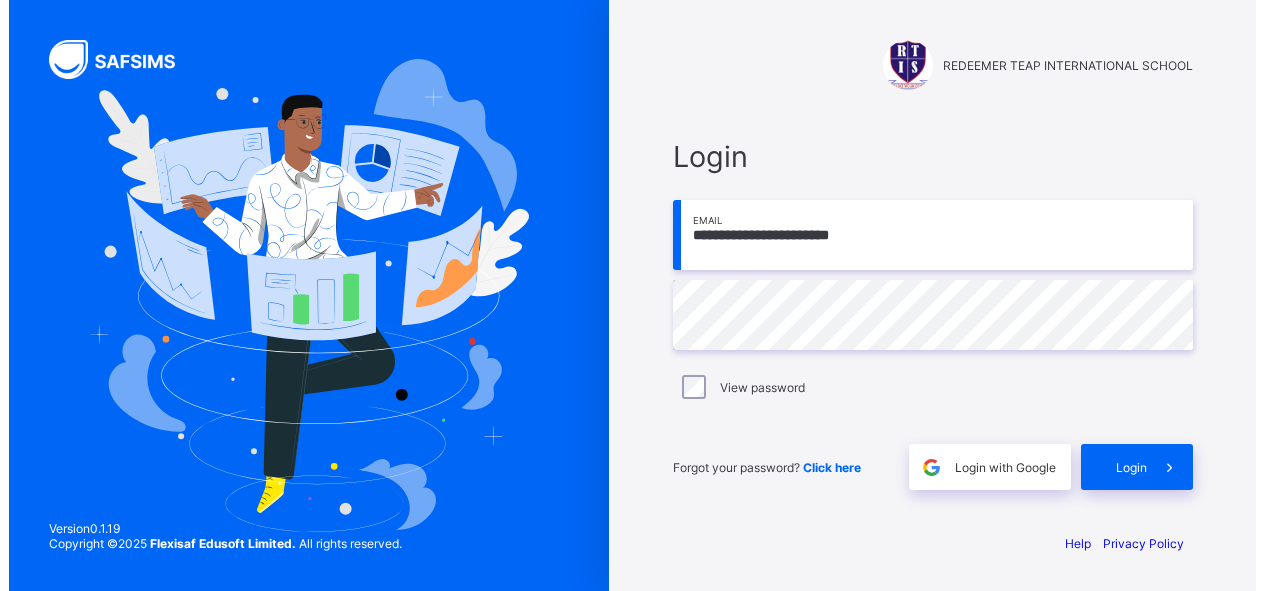 scroll, scrollTop: 0, scrollLeft: 0, axis: both 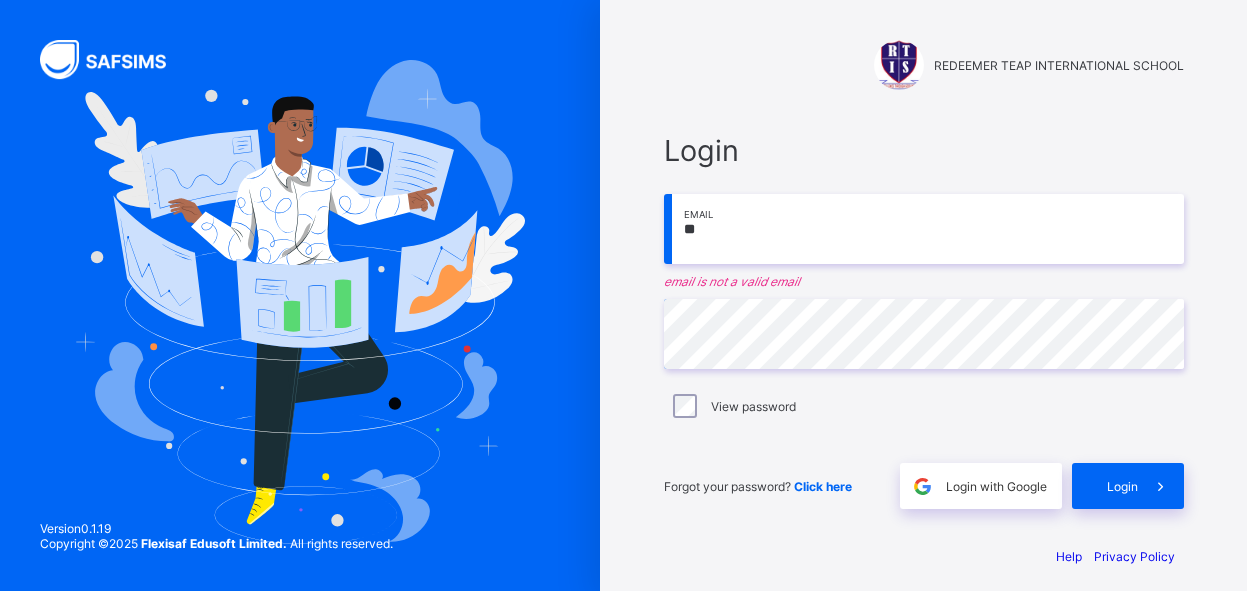 type on "*" 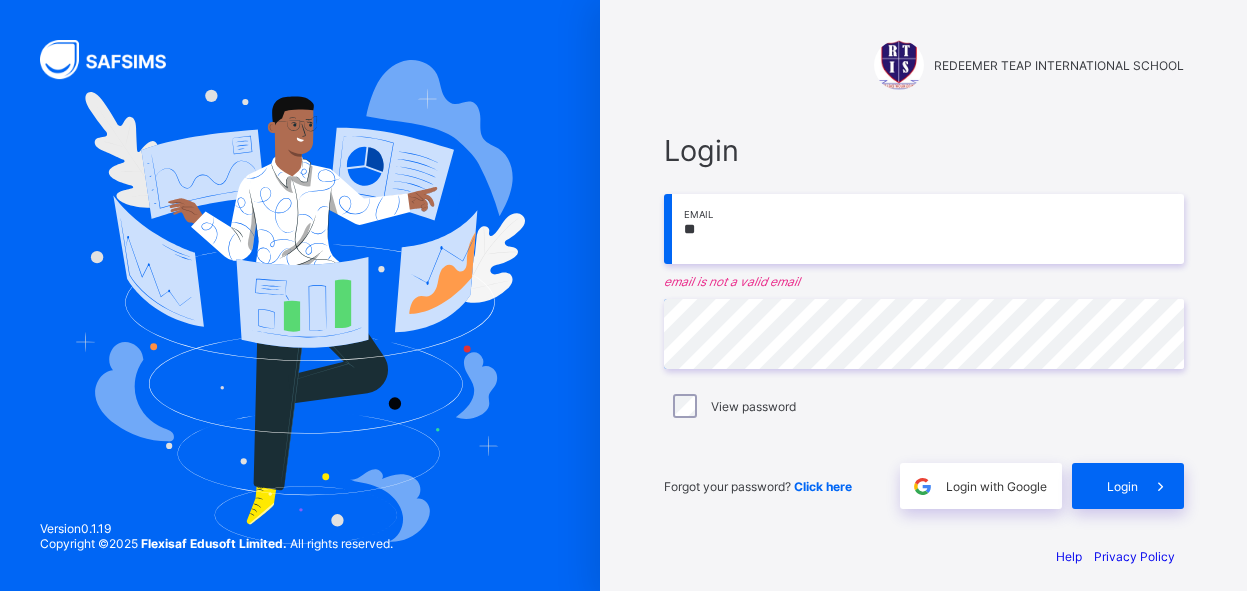 scroll, scrollTop: 0, scrollLeft: 0, axis: both 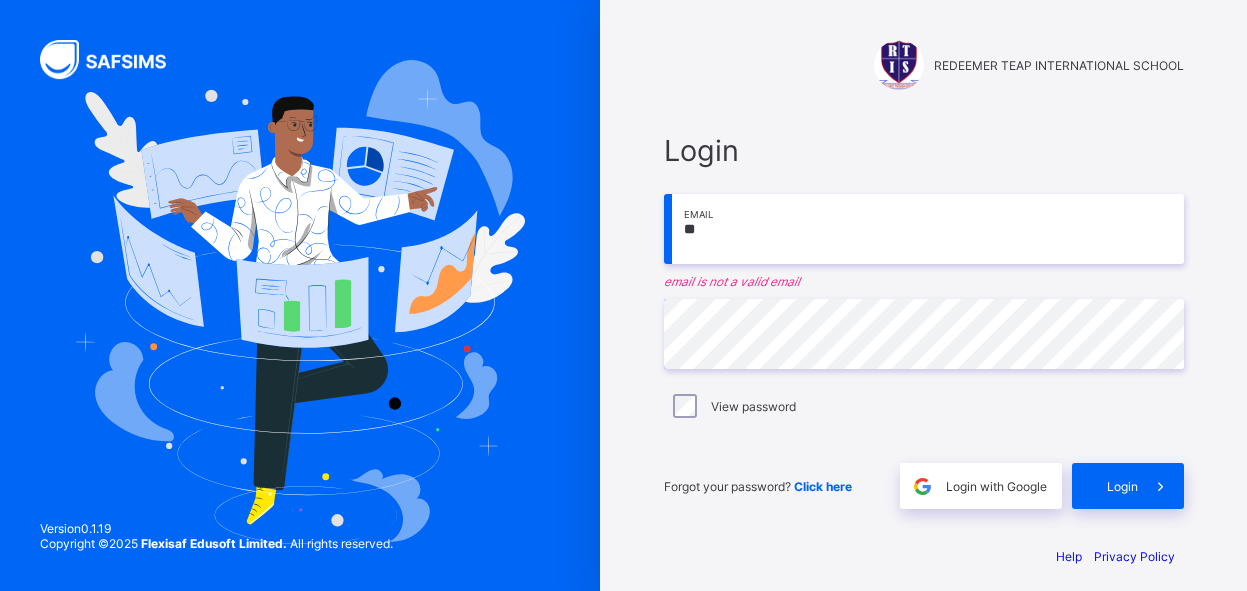 type on "**********" 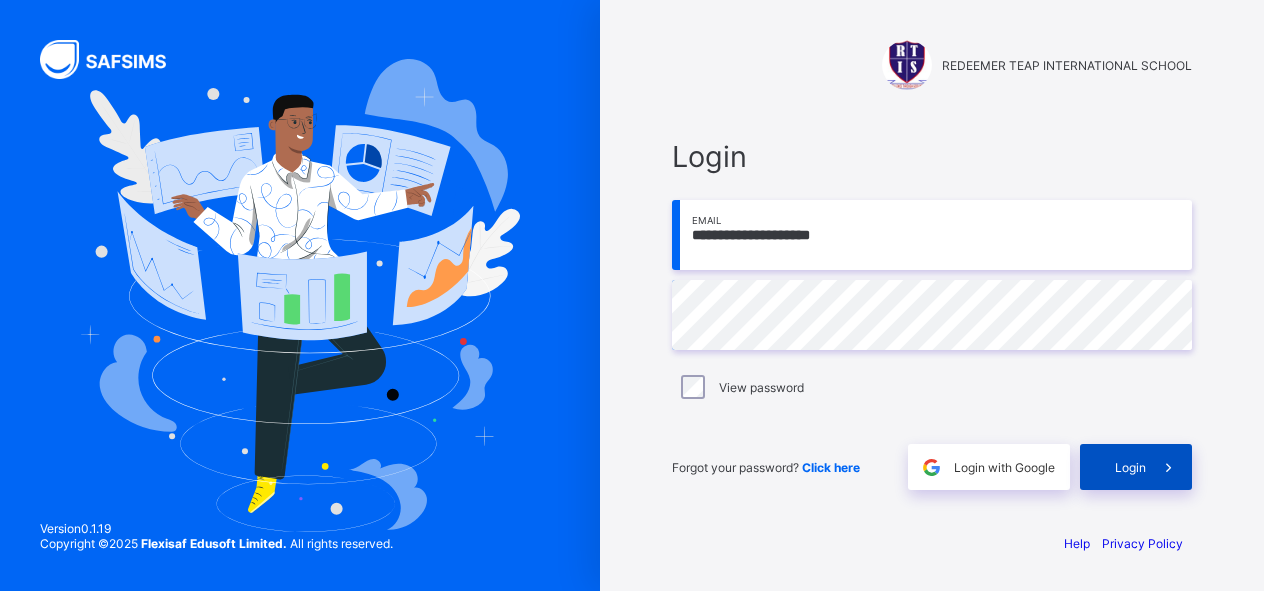 click on "Login" at bounding box center [1130, 467] 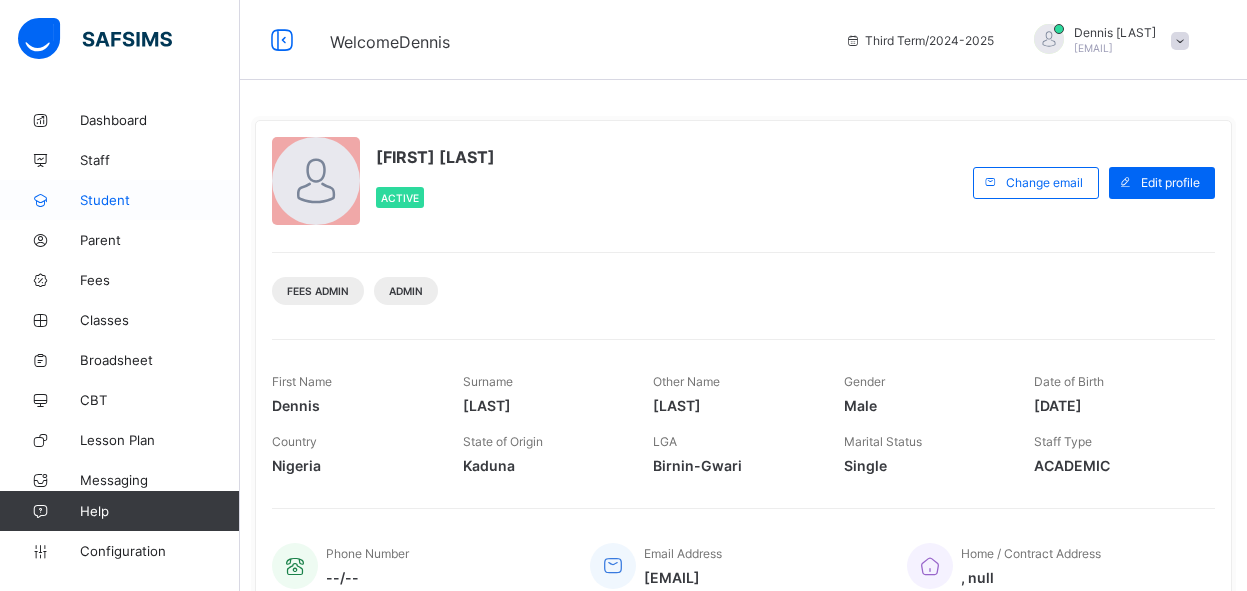 click on "Student" at bounding box center (160, 200) 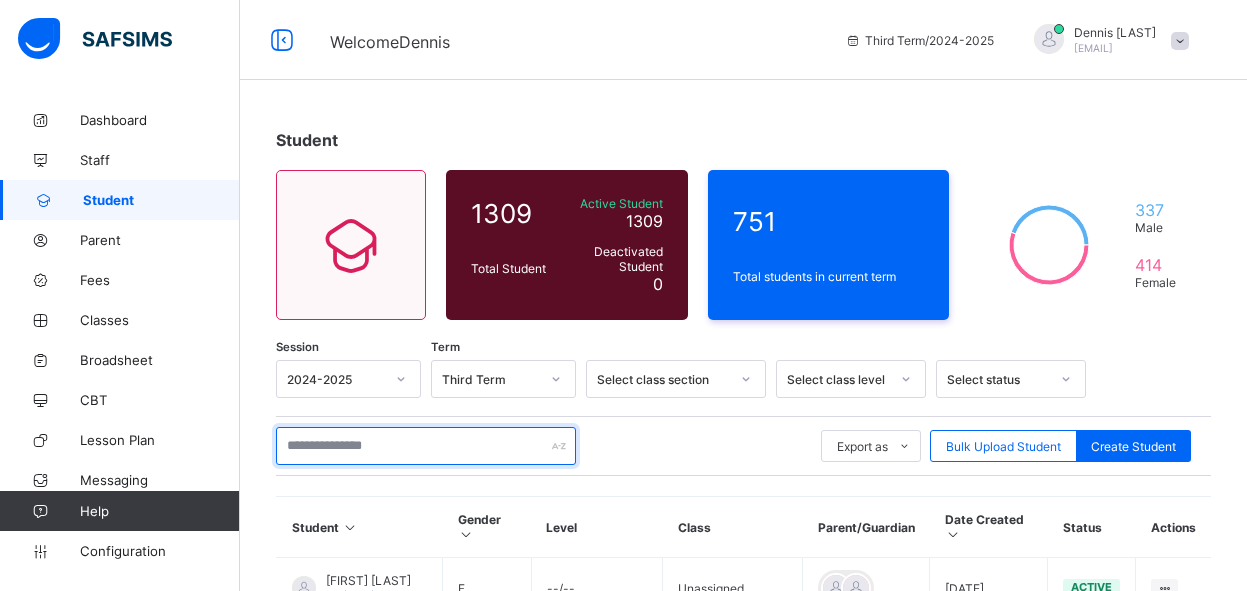 click at bounding box center (426, 446) 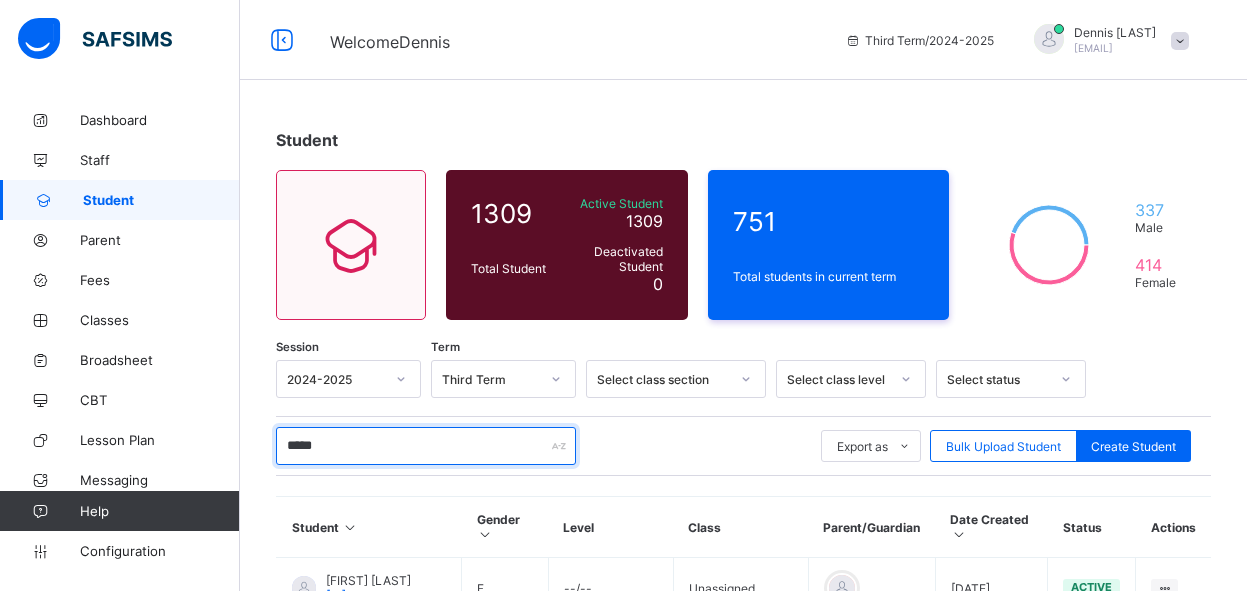 type on "*****" 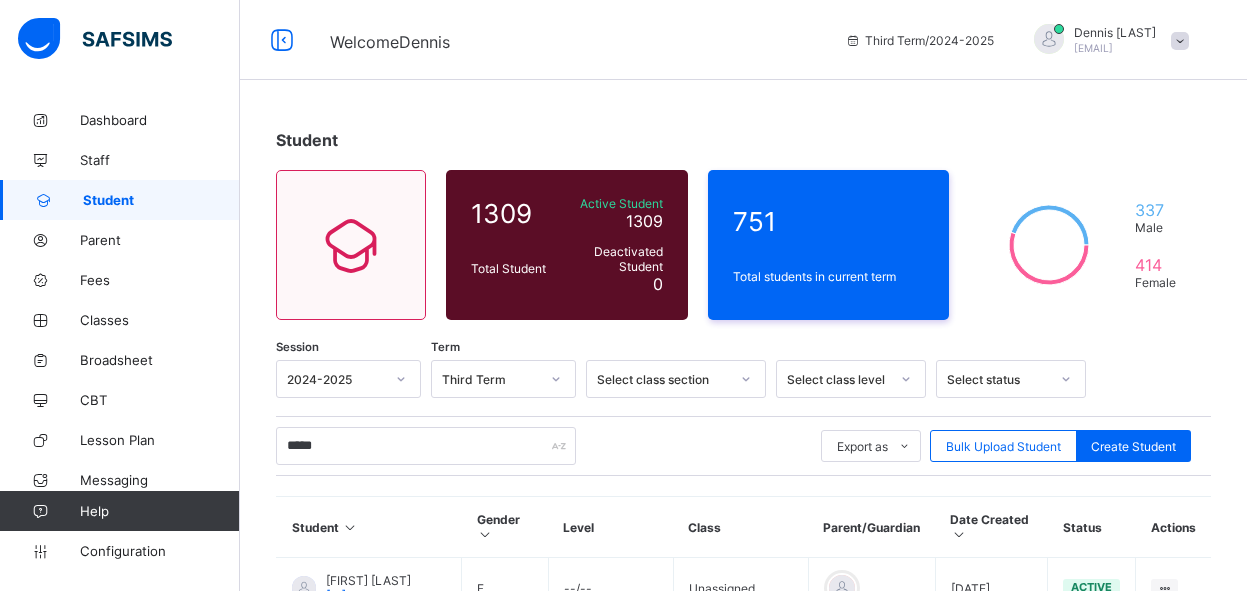 click on "Student 1309 Total Student Active Student 1309 Deactivated Student 0 751 Total students in current term 337   Male  414   Female Session 2024-2025 Term Third Term Select class section Select class level Select status ***** Export as Pdf Report Excel Report Excel Report  (LMS)   Bulk Upload Student Create Student Student   Gender   Level   Class   Parent/Guardian   Date Created   Status   Actions   [FIRST] [LAST] [ID] F --/--  Unassigned [DATE] active View Profile Edit Student Assign Class Link Parent/Guardian Delete Student [LAST] [FIRST] [FIRST] [ID] M --/--  Unassigned [DATE] active View Profile Edit Student Link Parent/Guardian Delete Student [FIRST] [LAST] [ID] M Junior Secondary 2 Junior Secondary 2 D [DATE] active View Profile Edit Student Link Parent/Guardian Delete Student [FIRST] [LAST] [ID] M Junior Secondary 3 Junior Secondary 3 C [DATE] active View Profile Edit Student Link Parent/Guardian Delete Student 10 Rows 1 × Delete Student" at bounding box center (743, 515) 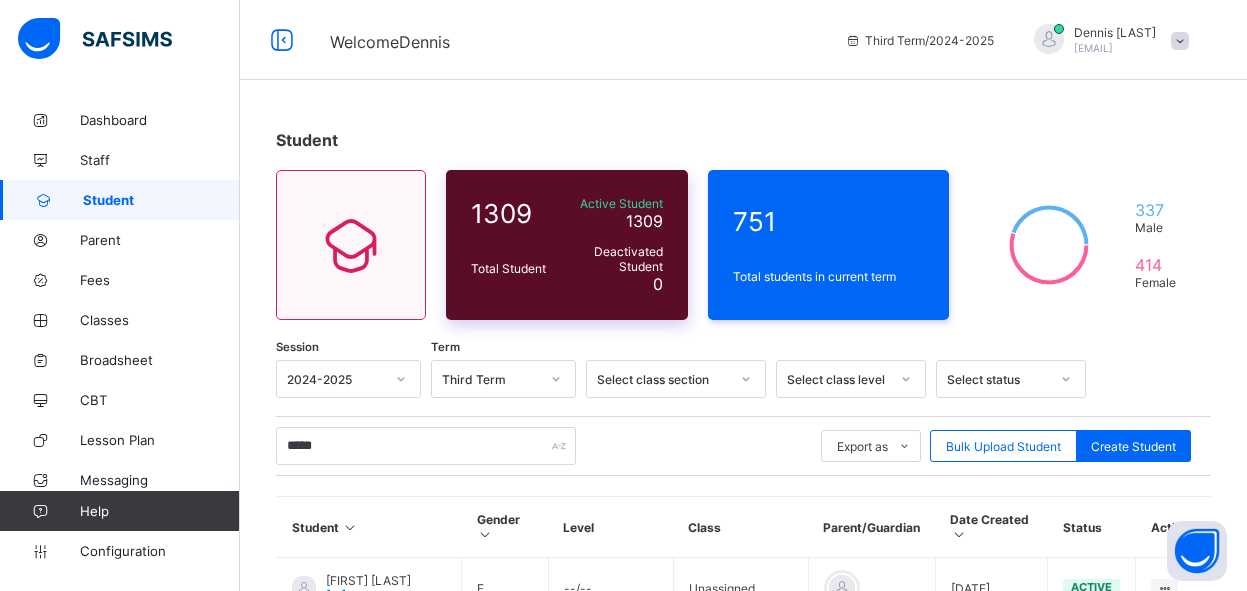 scroll, scrollTop: 200, scrollLeft: 0, axis: vertical 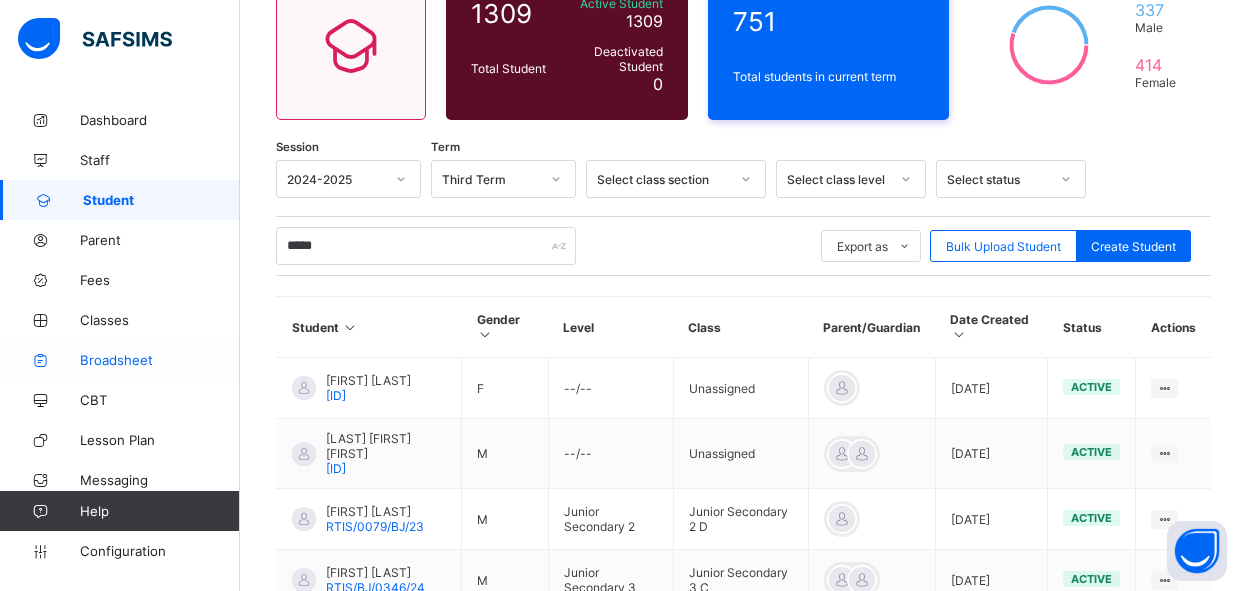 click on "Broadsheet" at bounding box center (160, 360) 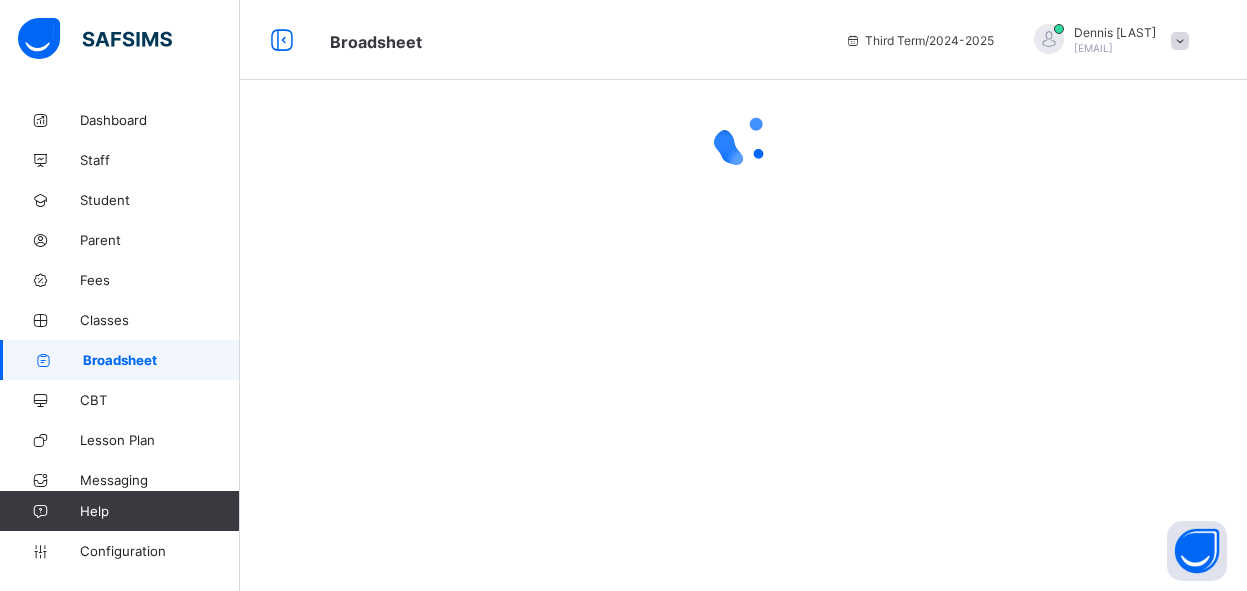scroll, scrollTop: 0, scrollLeft: 0, axis: both 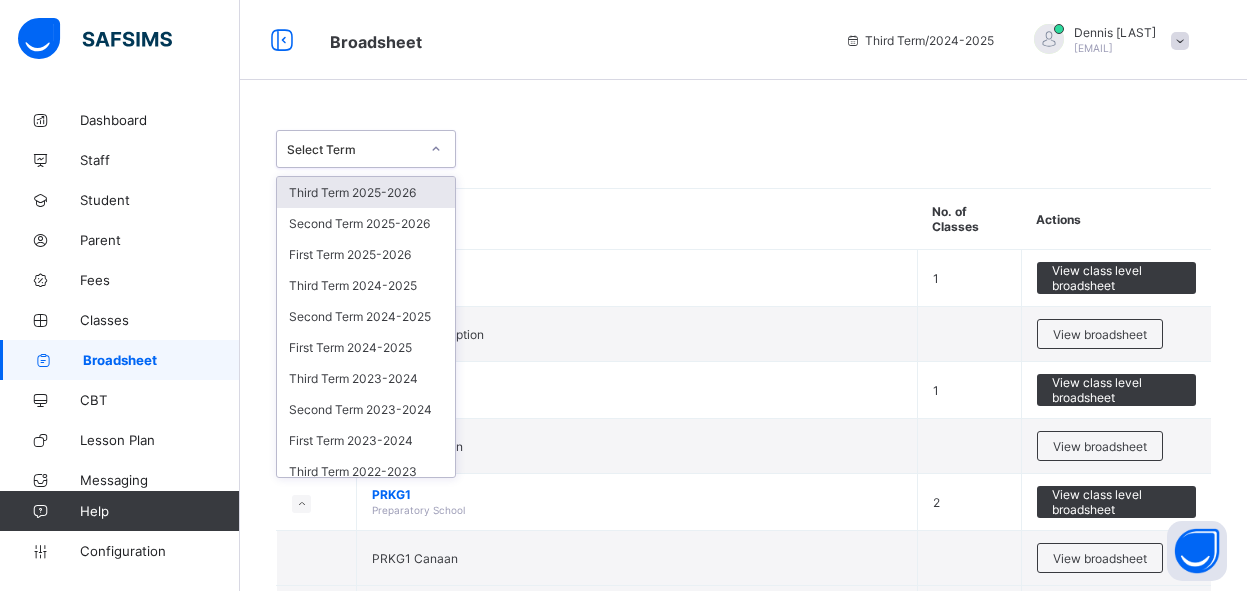click on "Select Term" at bounding box center (353, 149) 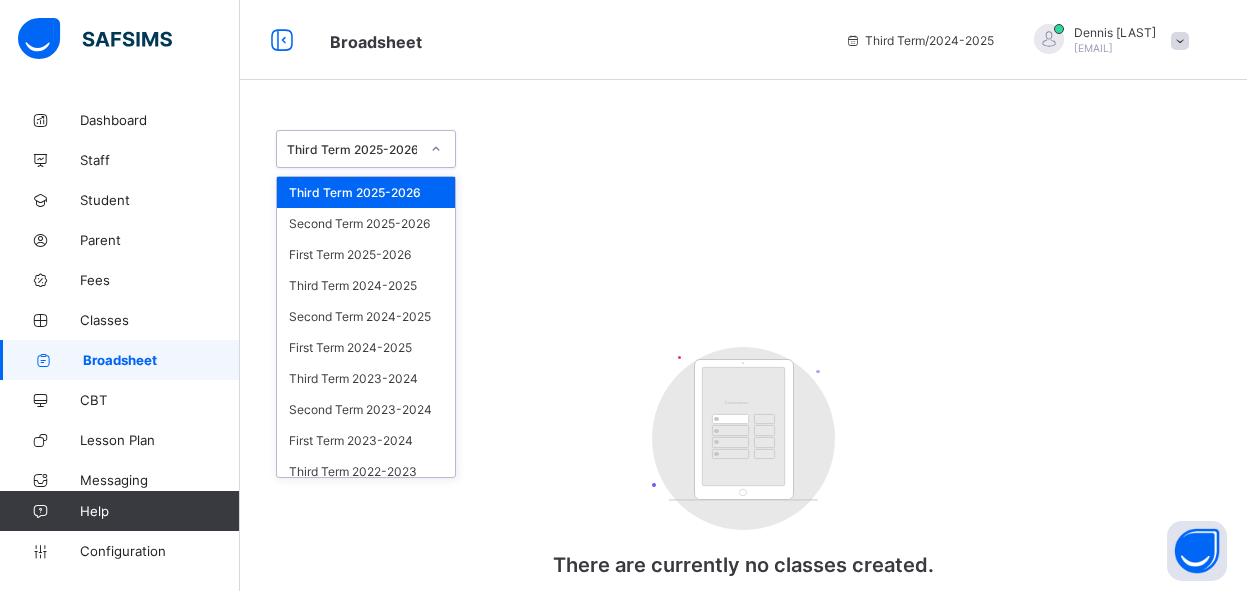 click on "Third Term 2025-2026" at bounding box center [353, 149] 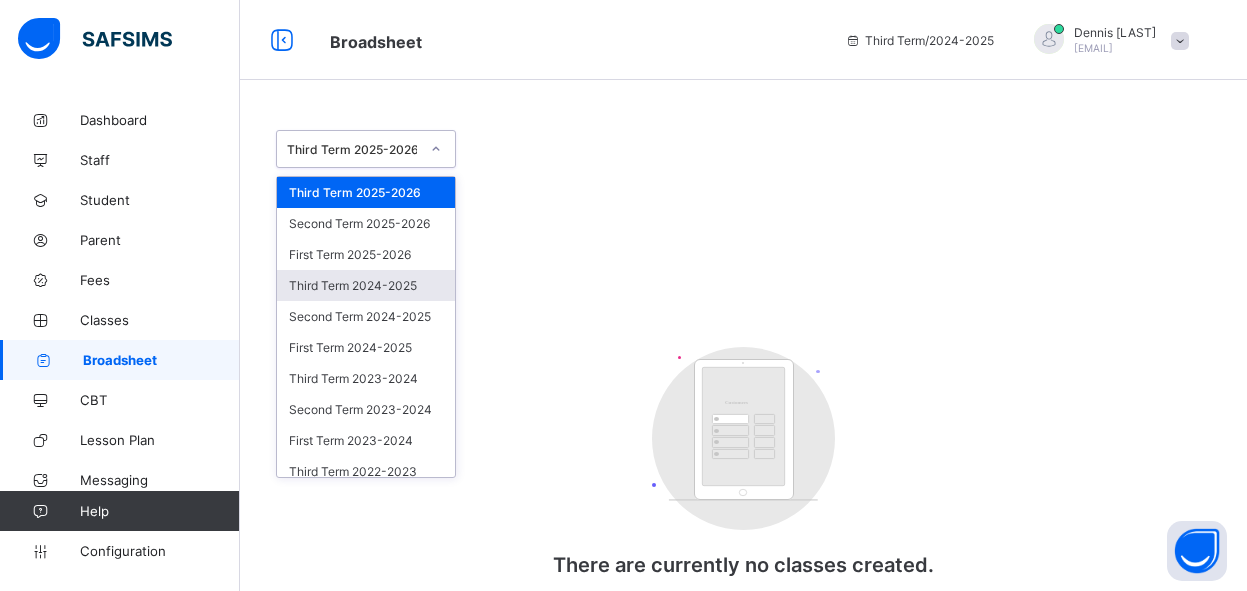 click on "Third Term 2024-2025" at bounding box center (366, 285) 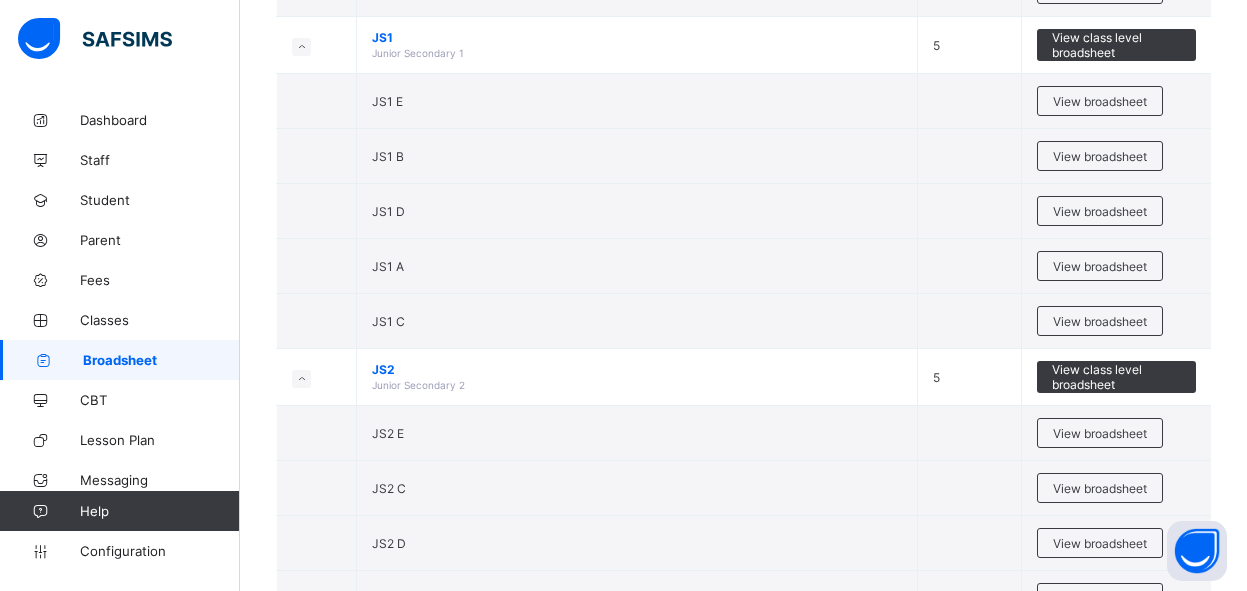 scroll, scrollTop: 2900, scrollLeft: 0, axis: vertical 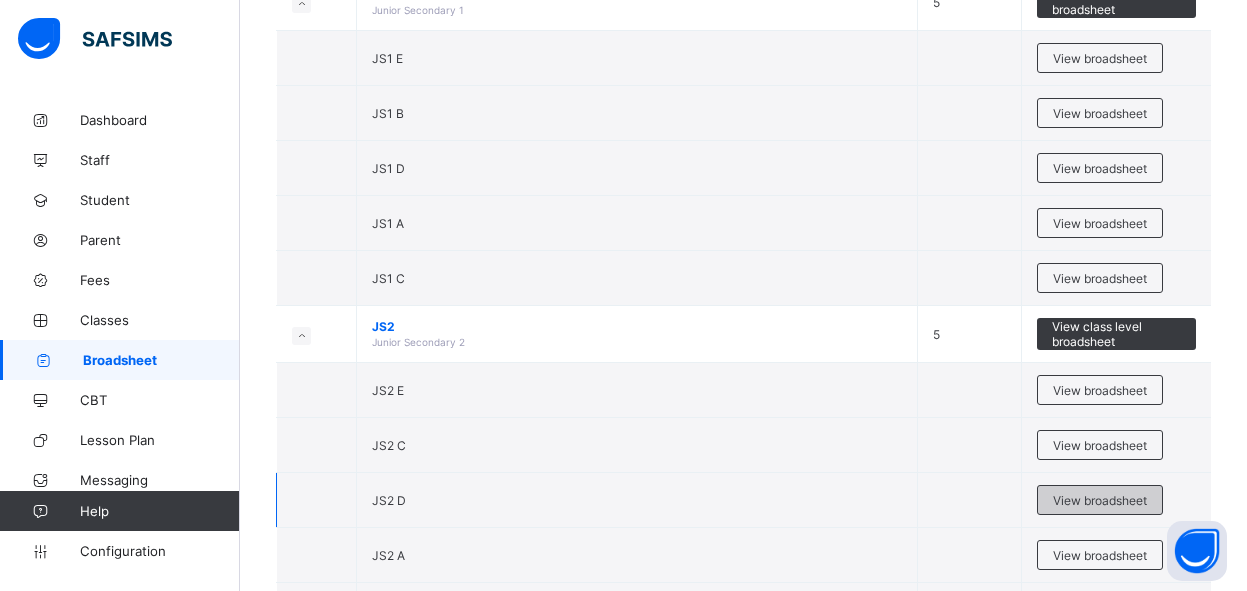 click on "View broadsheet" at bounding box center [1100, 500] 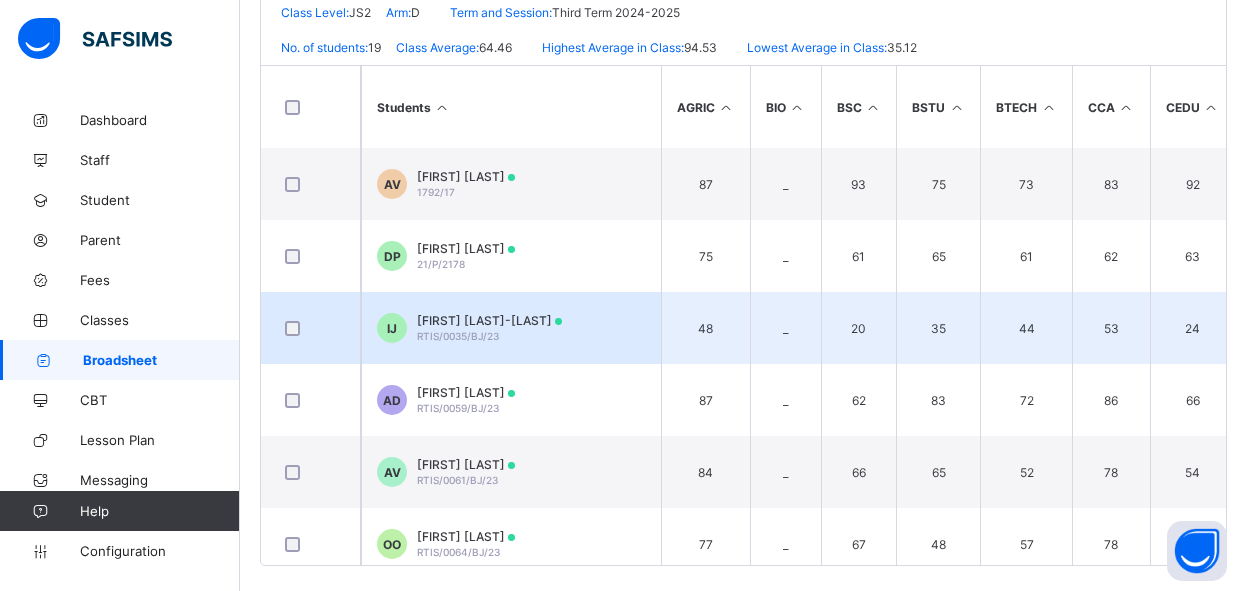 scroll, scrollTop: 490, scrollLeft: 0, axis: vertical 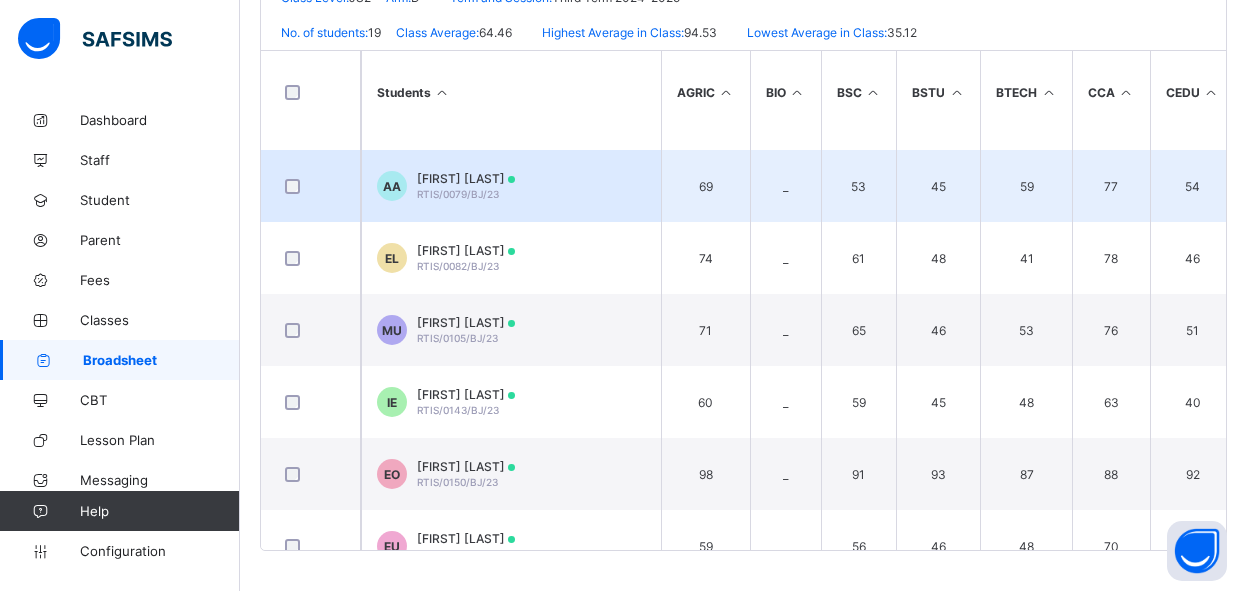 click on "[FIRST] [LAST]   [ID]" at bounding box center (466, 186) 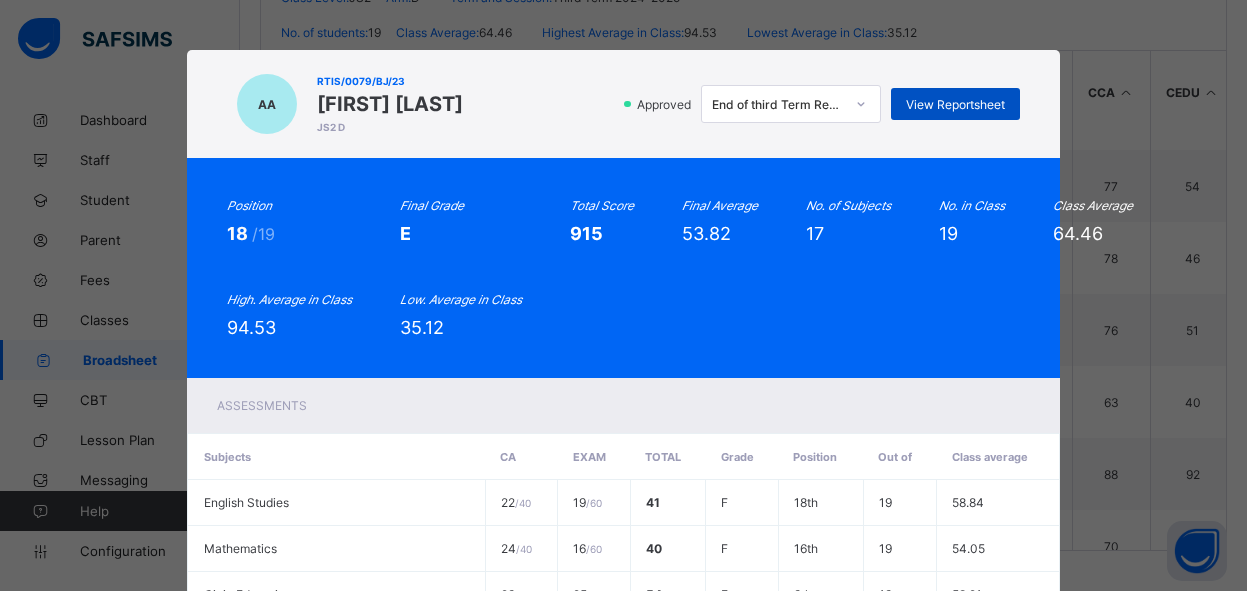 click on "View Reportsheet" at bounding box center (955, 104) 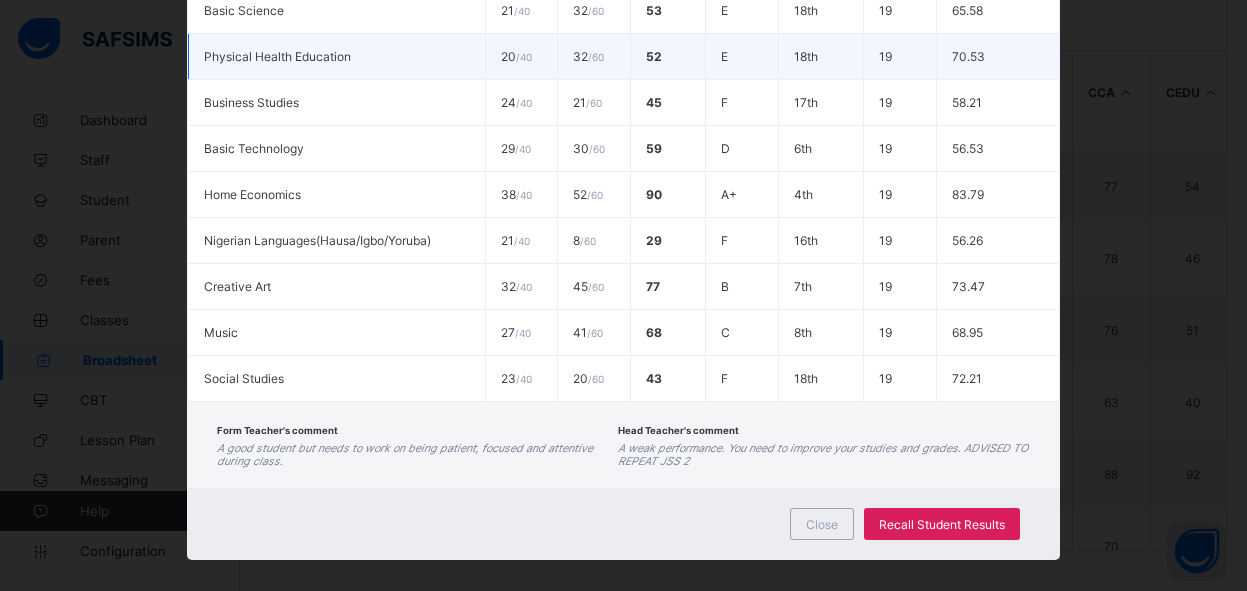 scroll, scrollTop: 879, scrollLeft: 0, axis: vertical 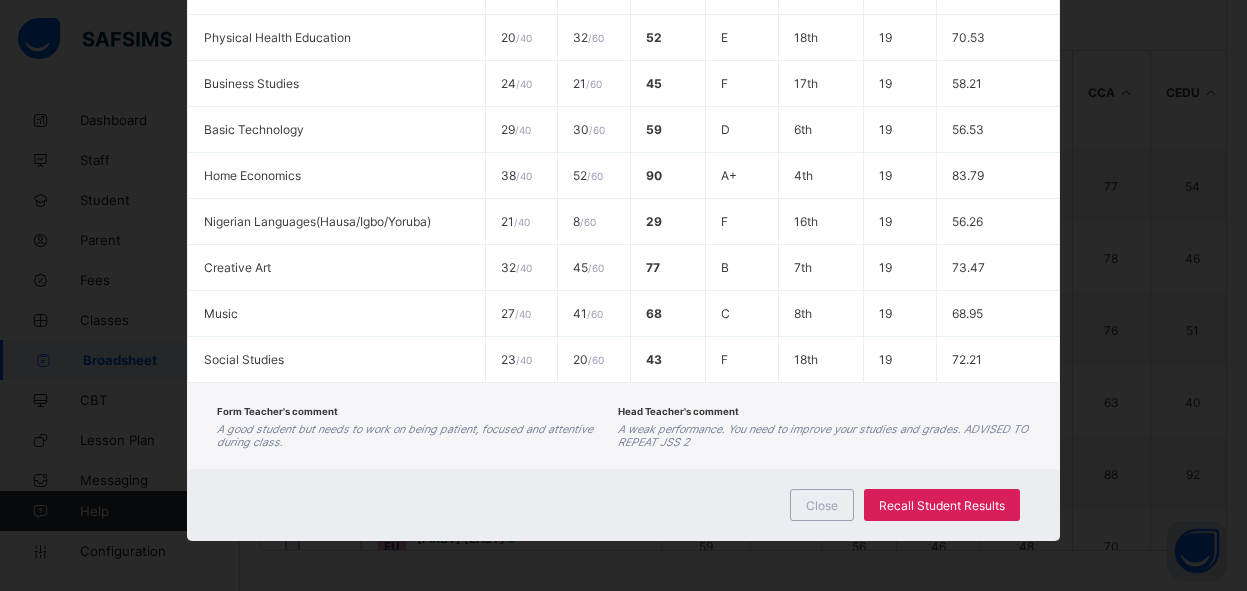 click on "Close" at bounding box center (822, 505) 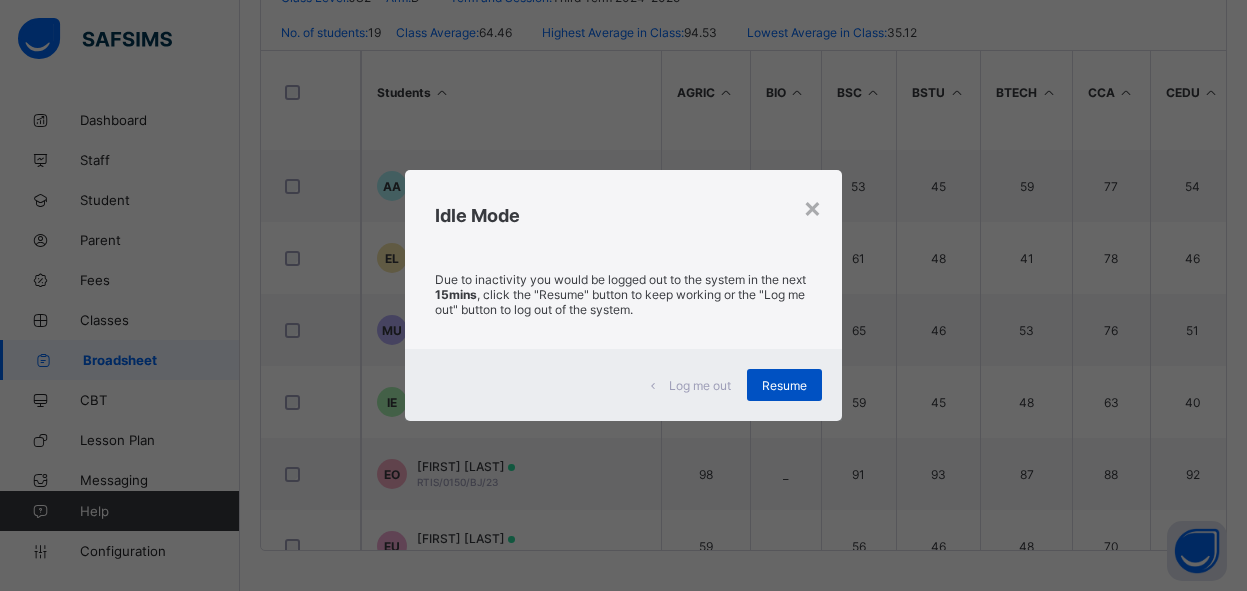 click on "Resume" at bounding box center (784, 385) 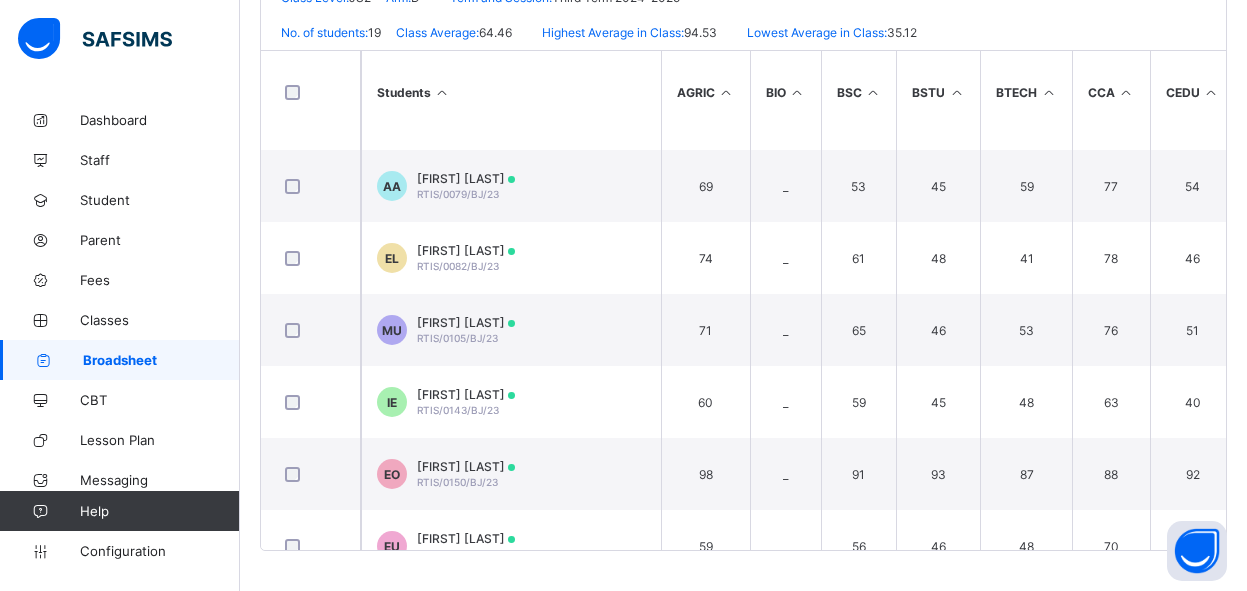 click on "Broadsheet" at bounding box center (161, 360) 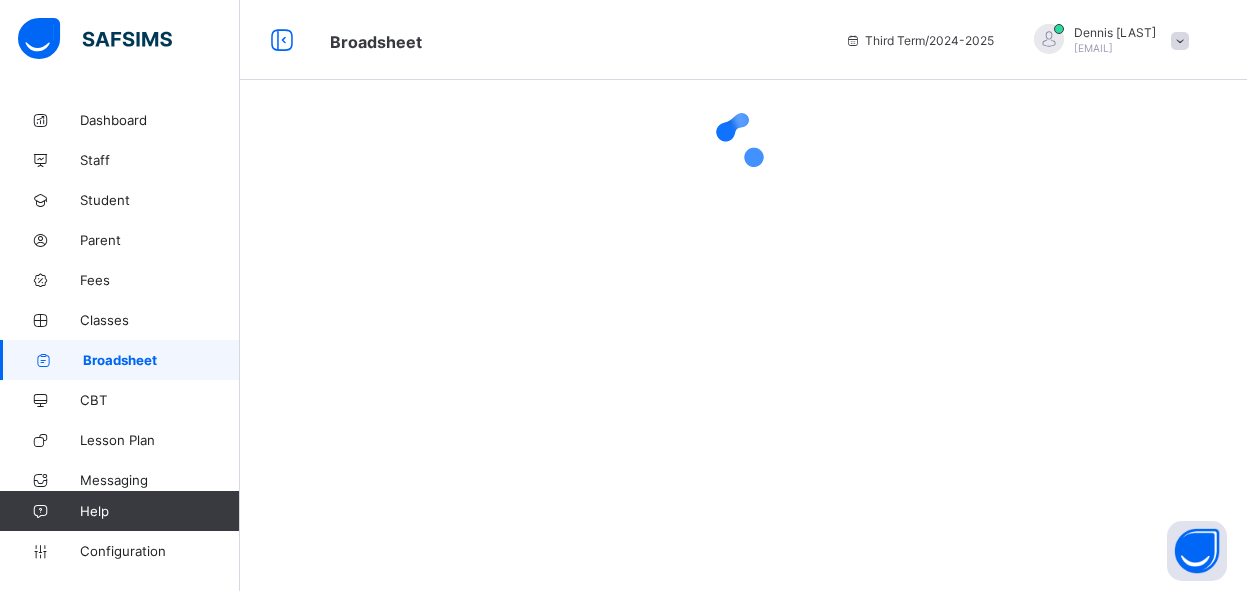 scroll, scrollTop: 0, scrollLeft: 0, axis: both 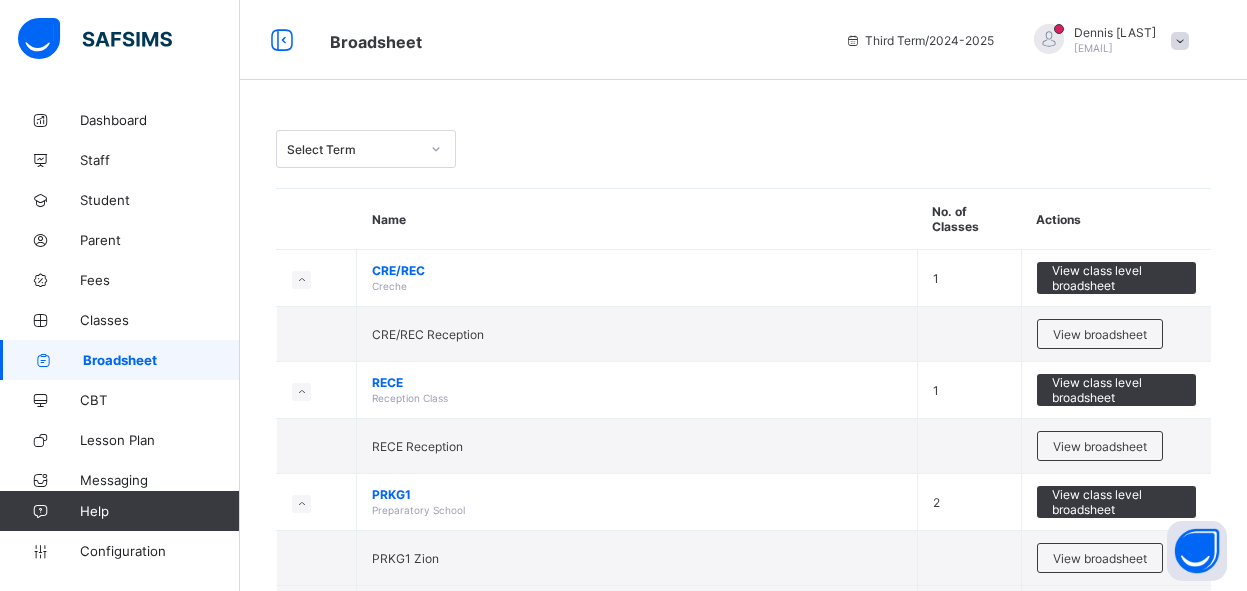 click at bounding box center (436, 149) 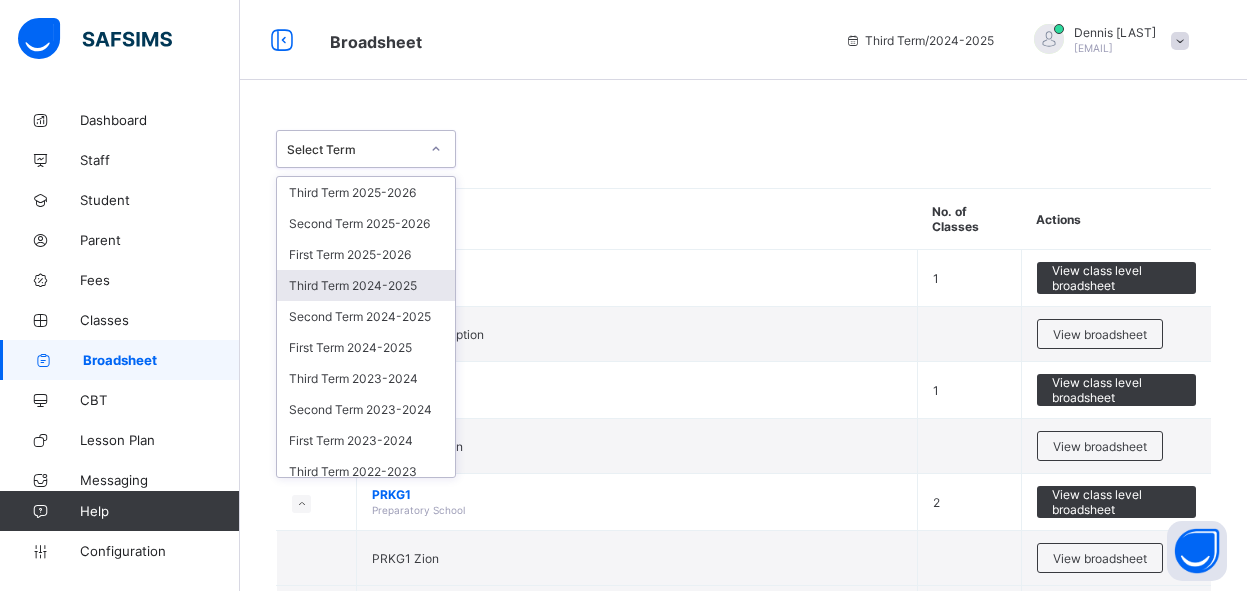 click on "Third Term 2024-2025" at bounding box center (366, 285) 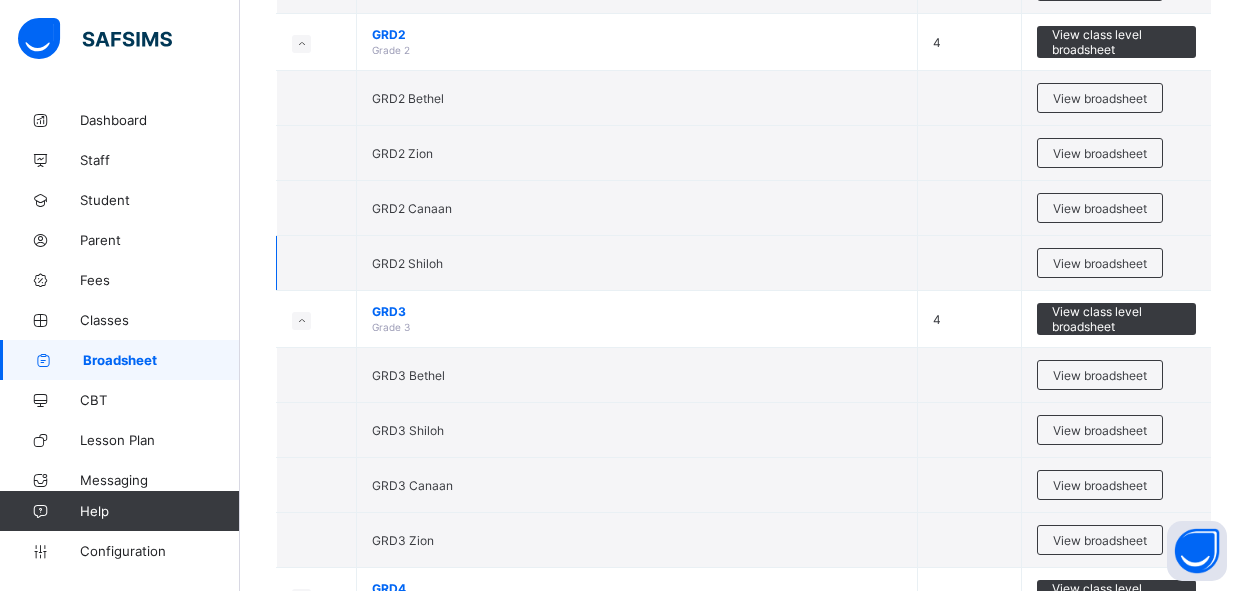 scroll, scrollTop: 1800, scrollLeft: 0, axis: vertical 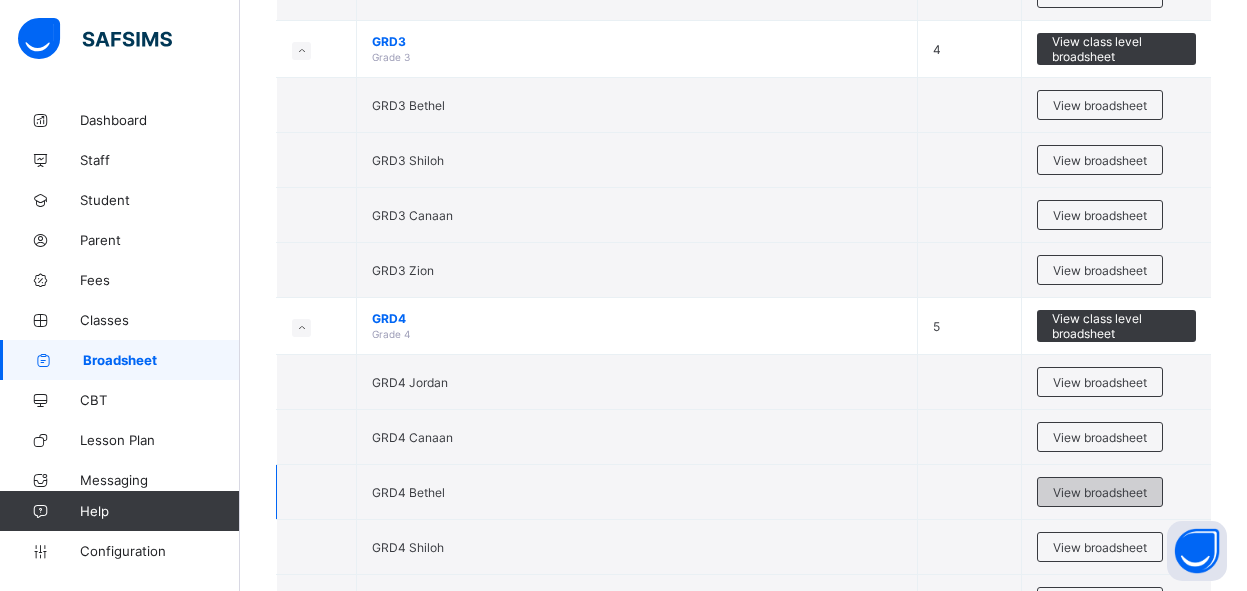 click on "View broadsheet" at bounding box center [1100, 492] 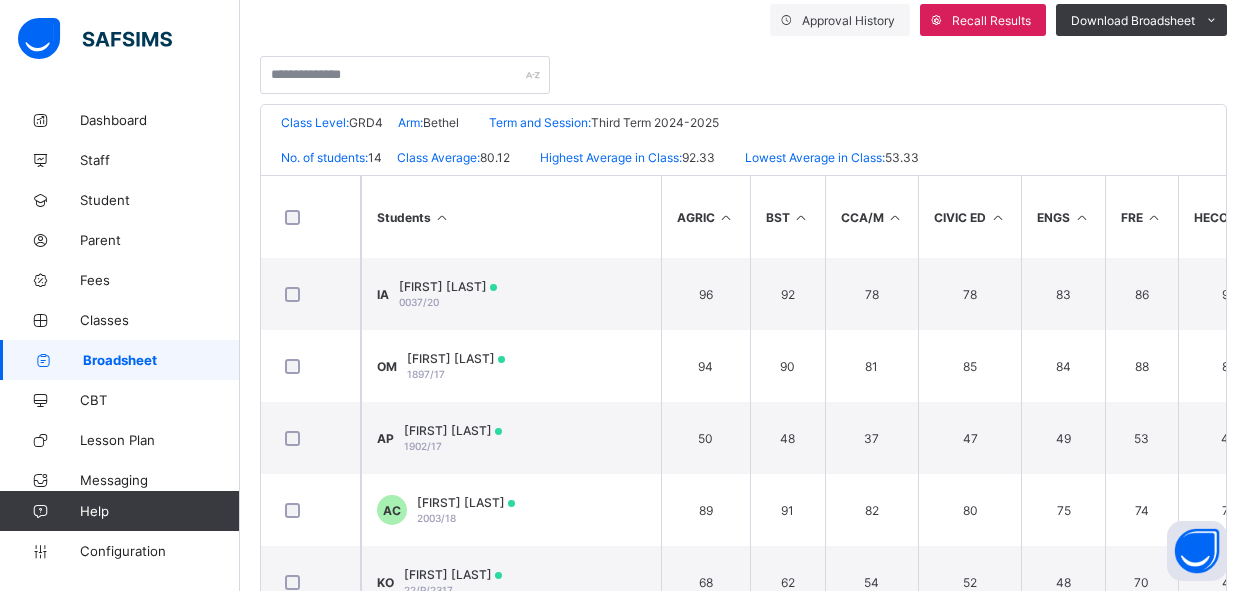 scroll, scrollTop: 490, scrollLeft: 0, axis: vertical 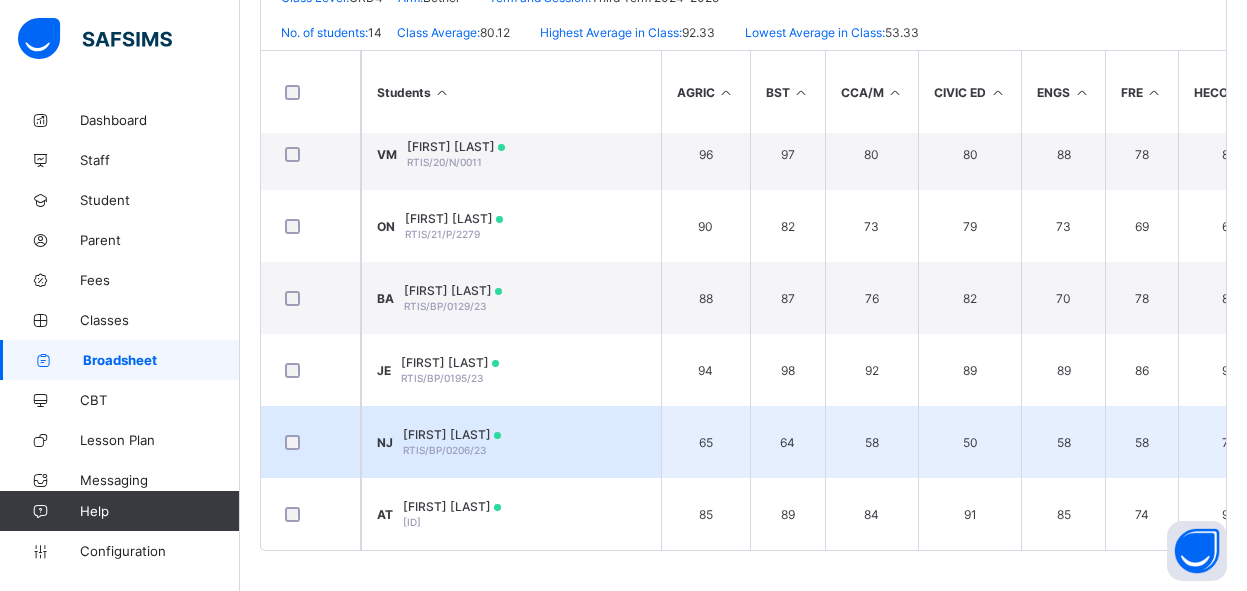 click on "[FIRST] [LAST]" at bounding box center (452, 434) 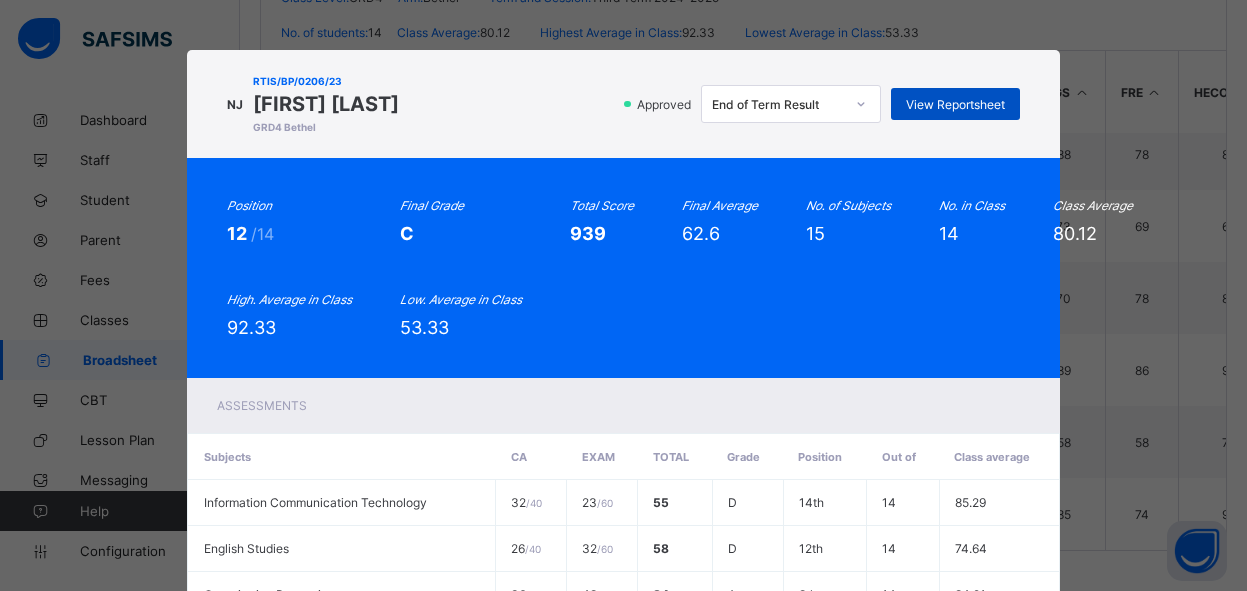 click on "View Reportsheet" at bounding box center [955, 104] 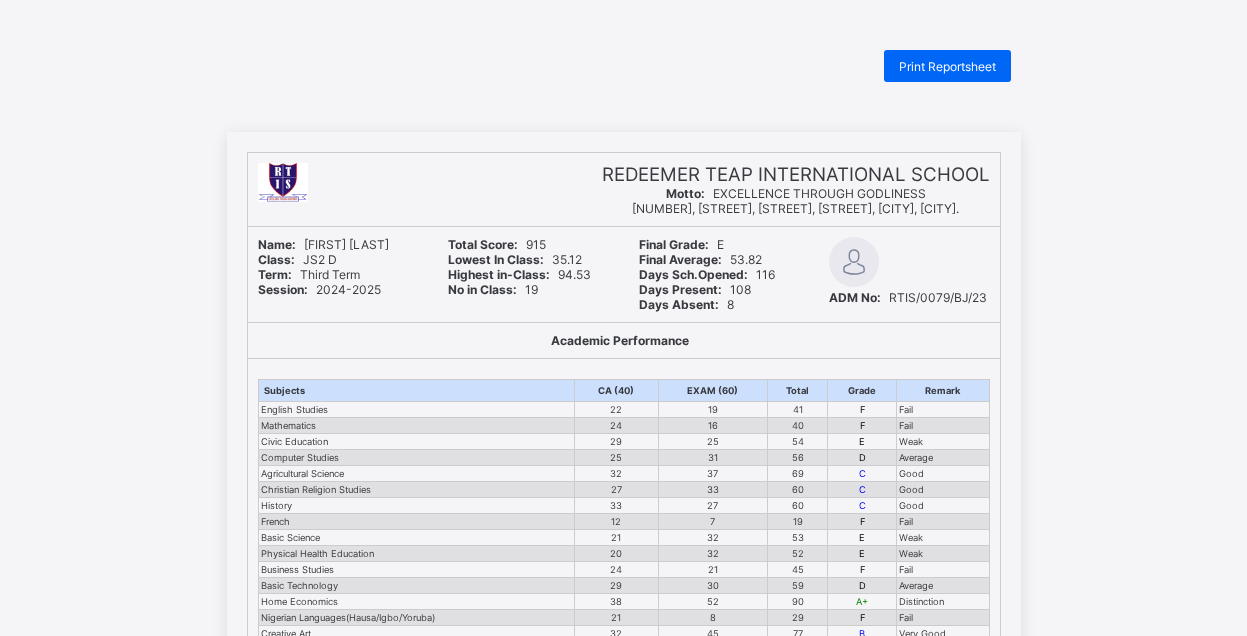 scroll, scrollTop: 0, scrollLeft: 0, axis: both 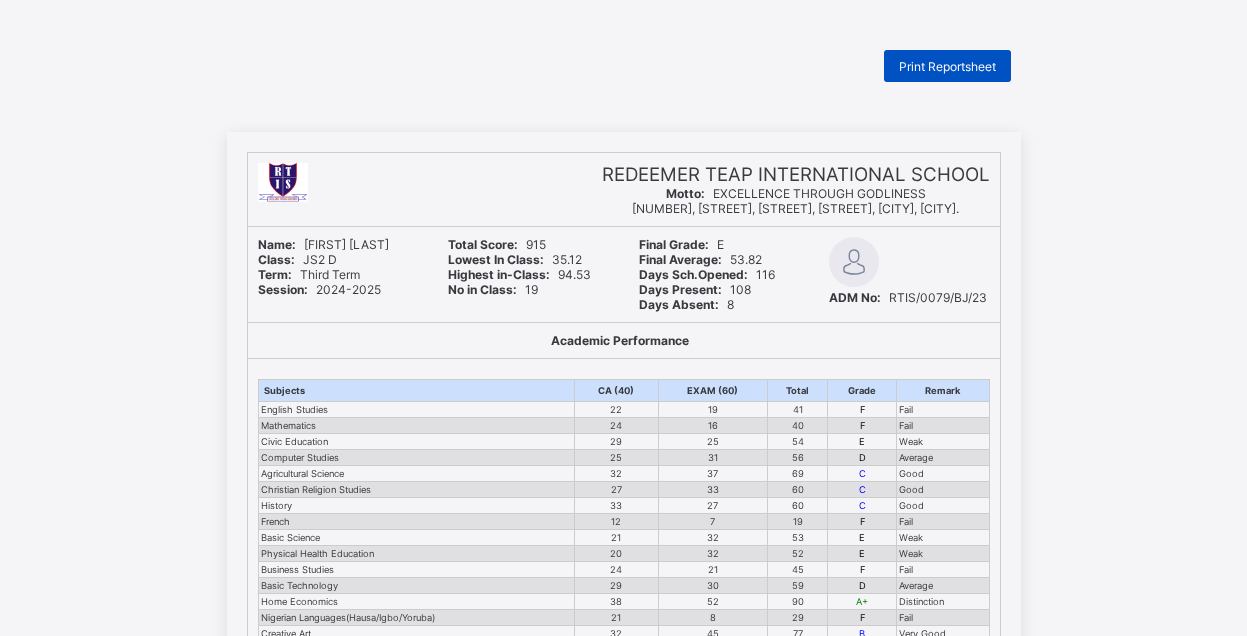 click on "Print Reportsheet" at bounding box center [947, 66] 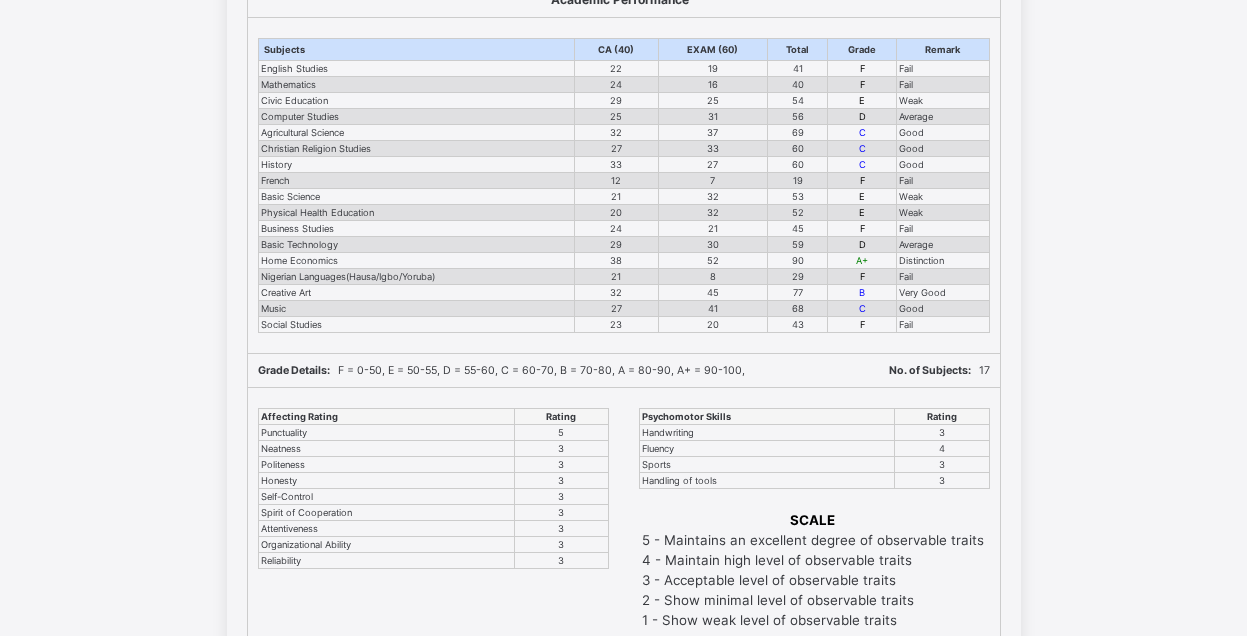 scroll, scrollTop: 0, scrollLeft: 0, axis: both 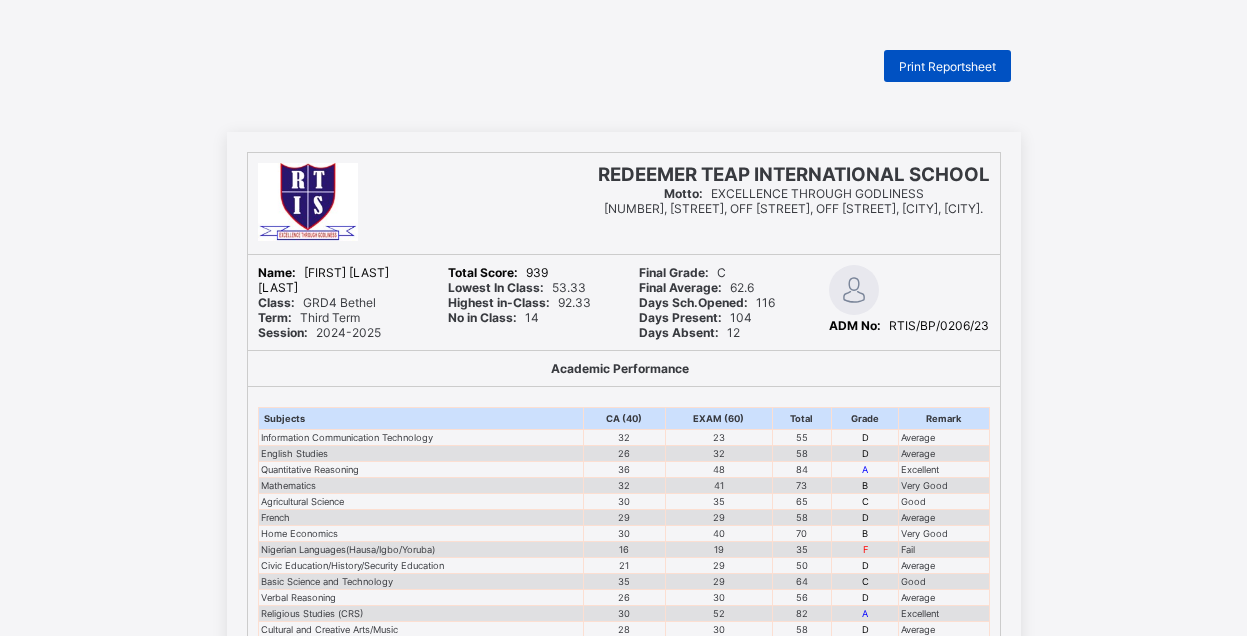 click on "Print Reportsheet" at bounding box center (947, 66) 